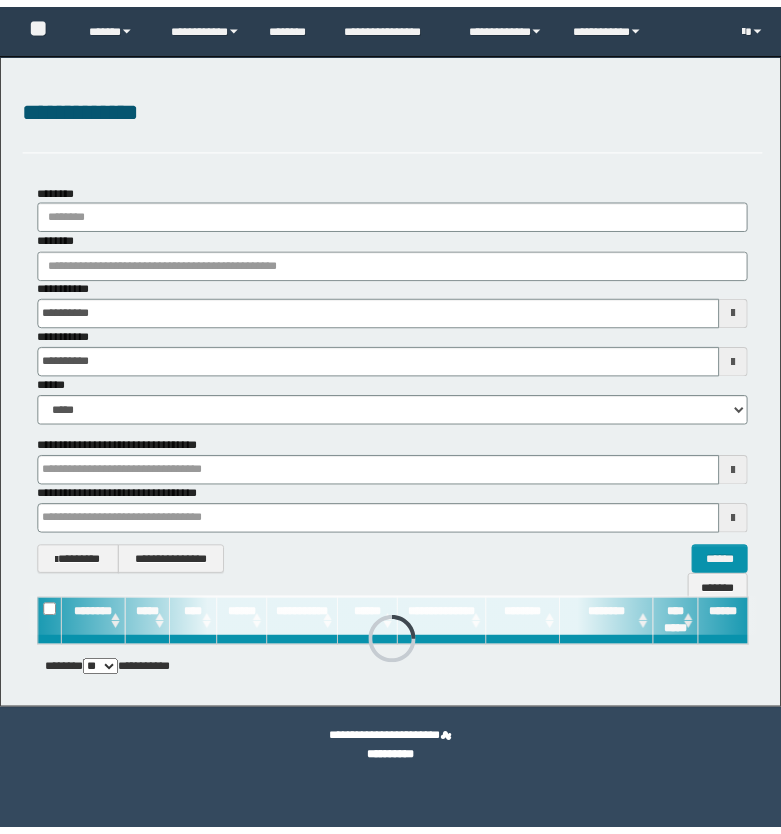 scroll, scrollTop: 0, scrollLeft: 0, axis: both 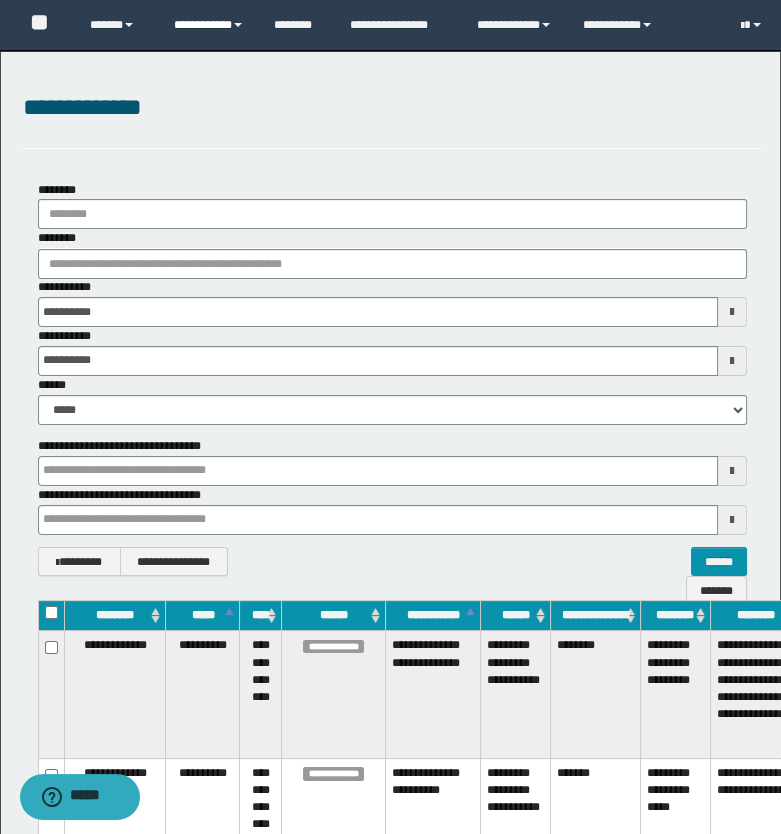 click on "**********" at bounding box center [209, 25] 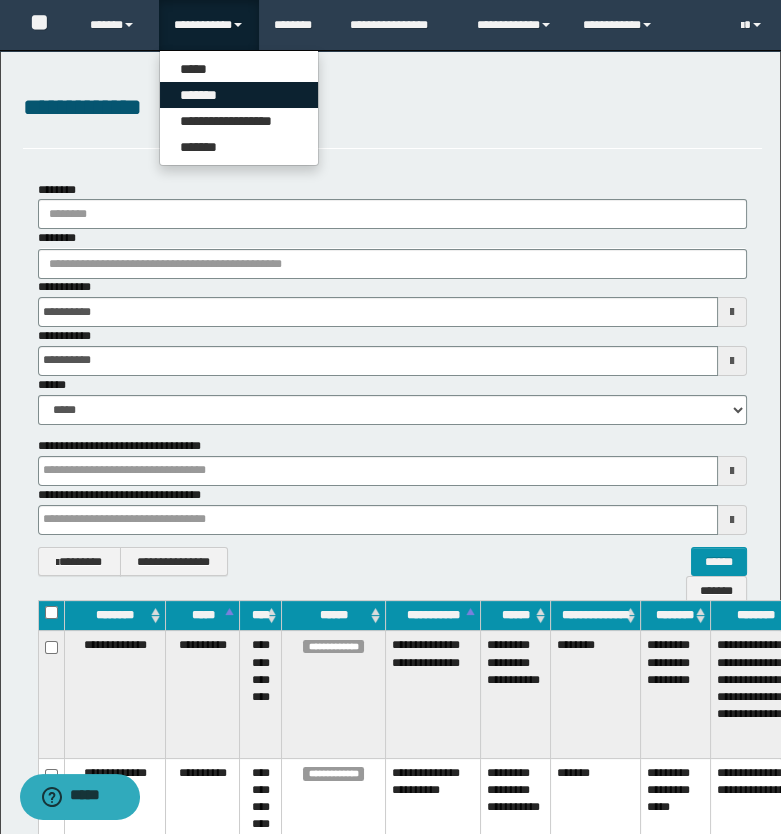 click on "*******" at bounding box center [239, 95] 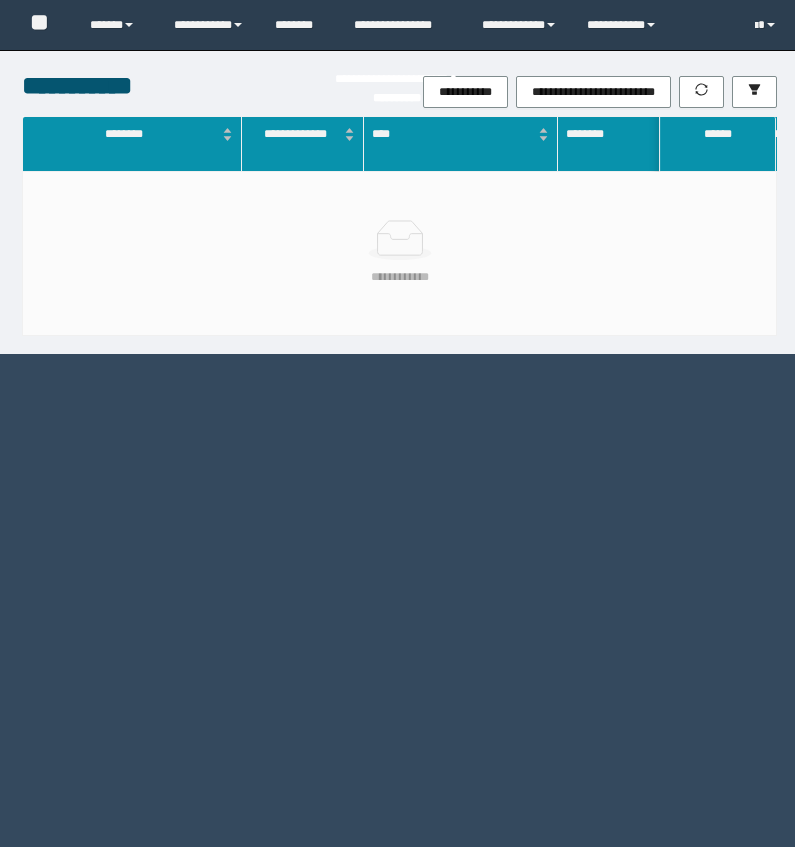 scroll, scrollTop: 0, scrollLeft: 0, axis: both 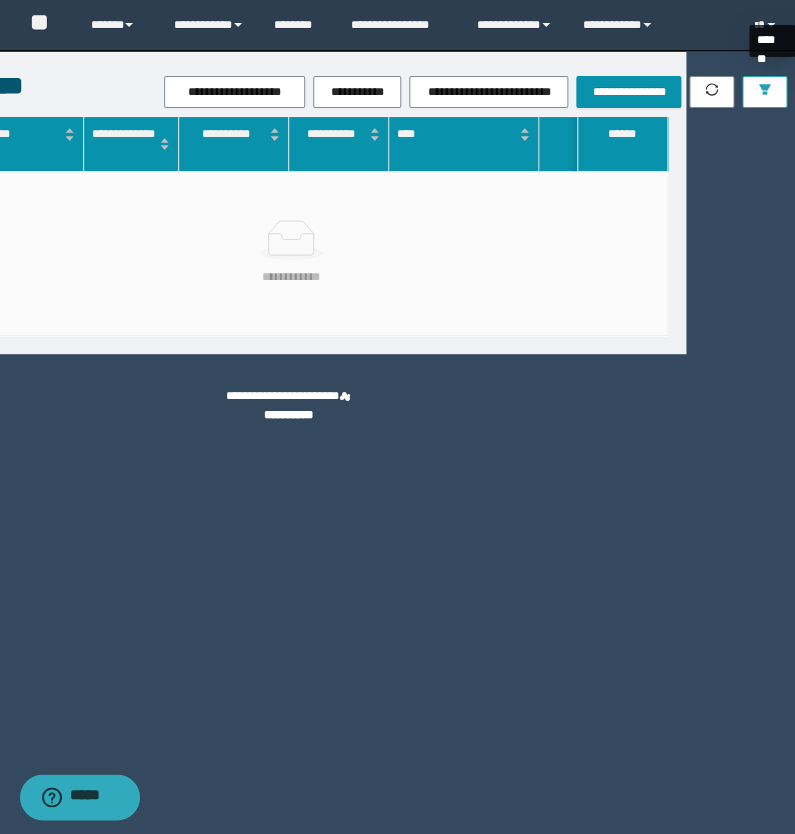 click at bounding box center (764, 92) 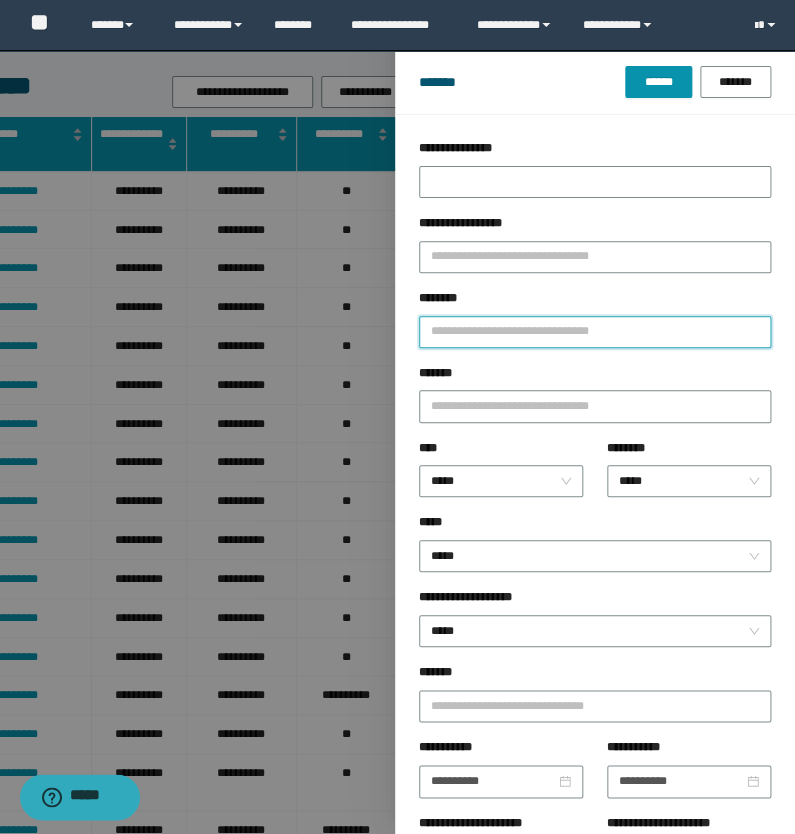 click on "********" at bounding box center [595, 332] 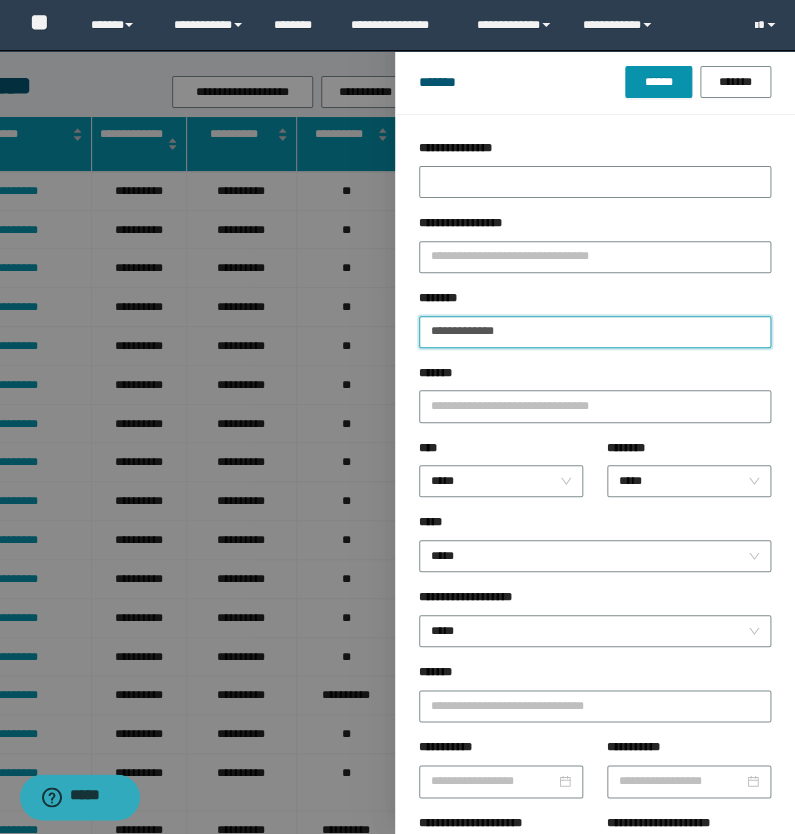 type on "**********" 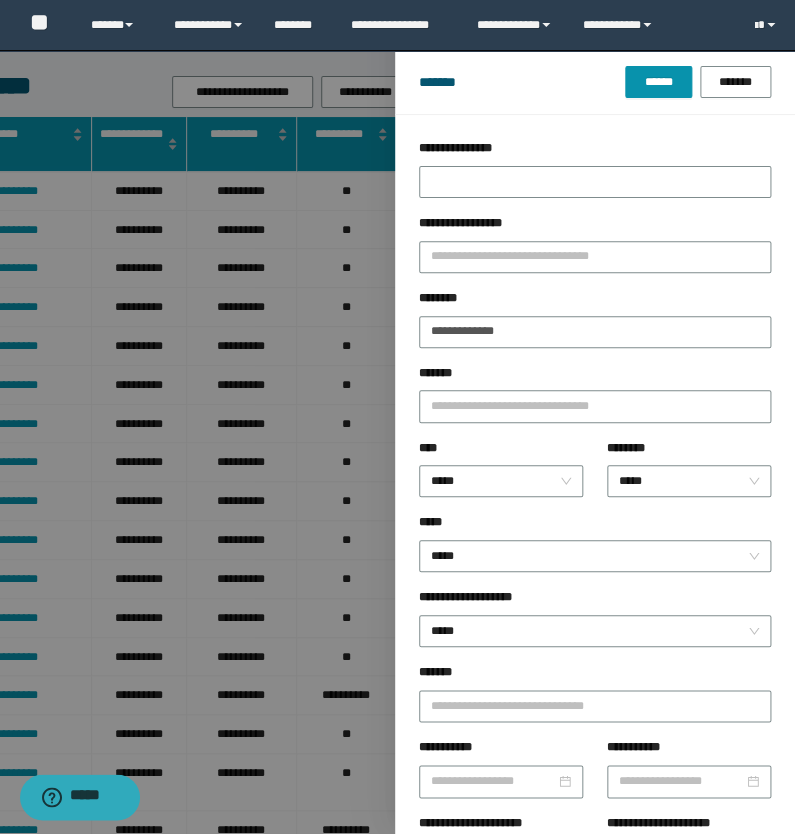 drag, startPoint x: 694, startPoint y: 64, endPoint x: 672, endPoint y: 105, distance: 46.52956 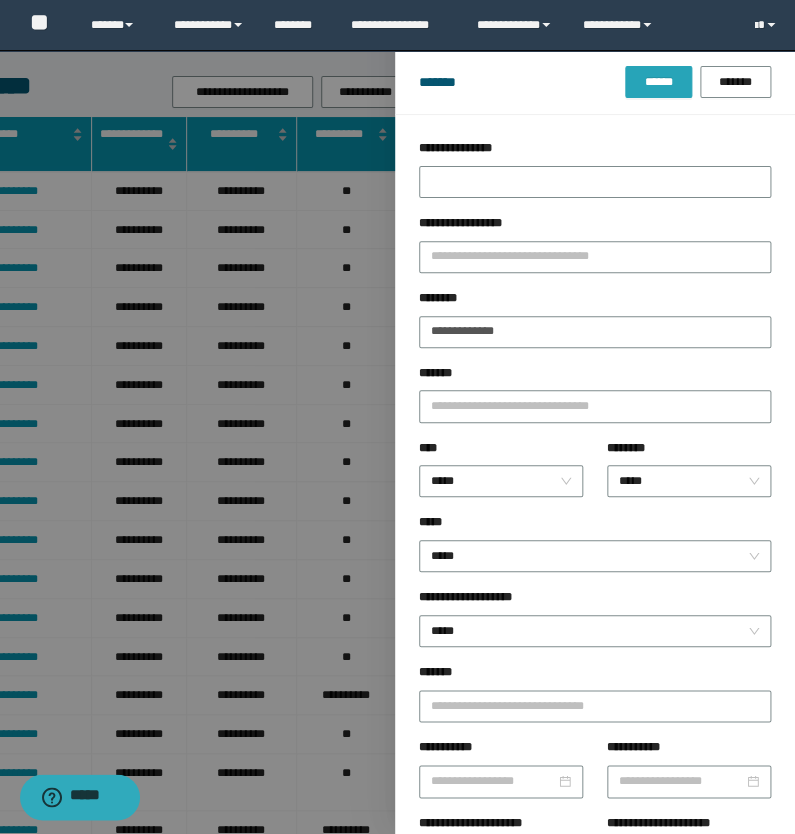 drag, startPoint x: 670, startPoint y: 83, endPoint x: 633, endPoint y: 137, distance: 65.459915 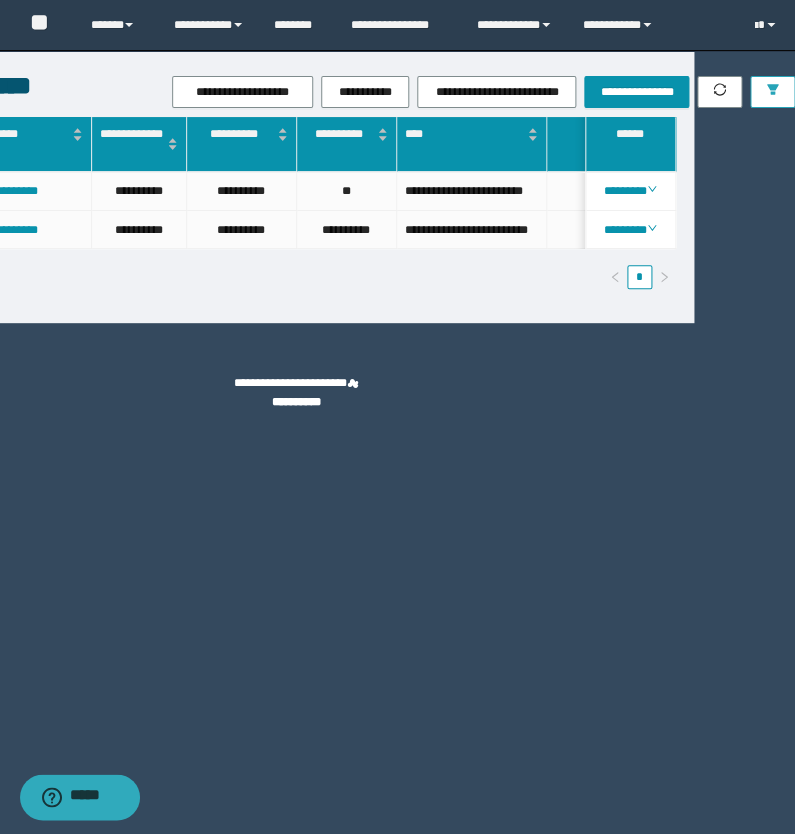 scroll, scrollTop: 0, scrollLeft: 237, axis: horizontal 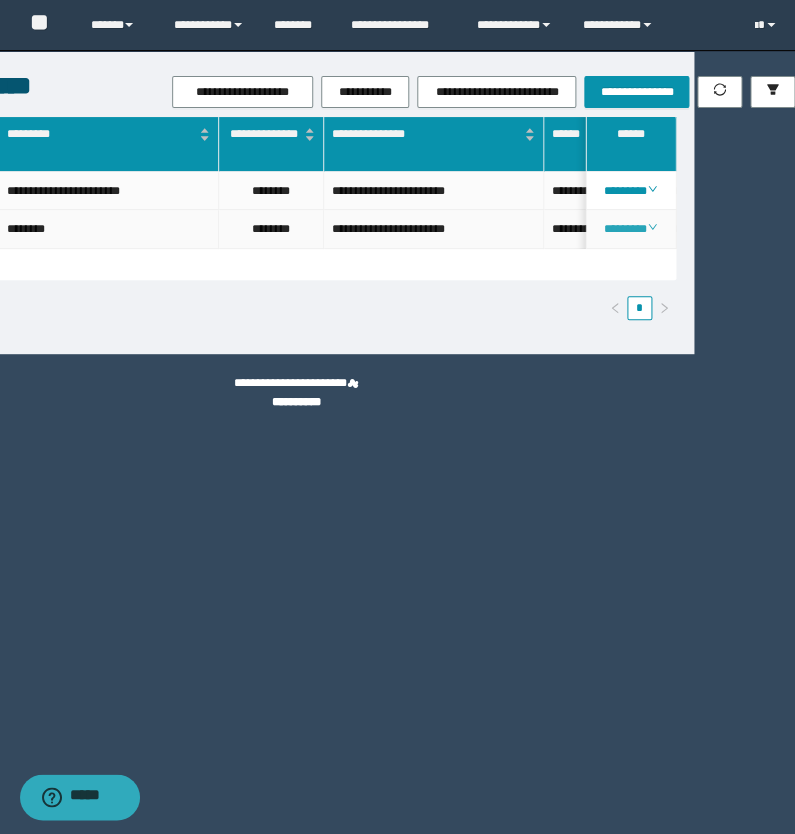 click on "********" at bounding box center (630, 229) 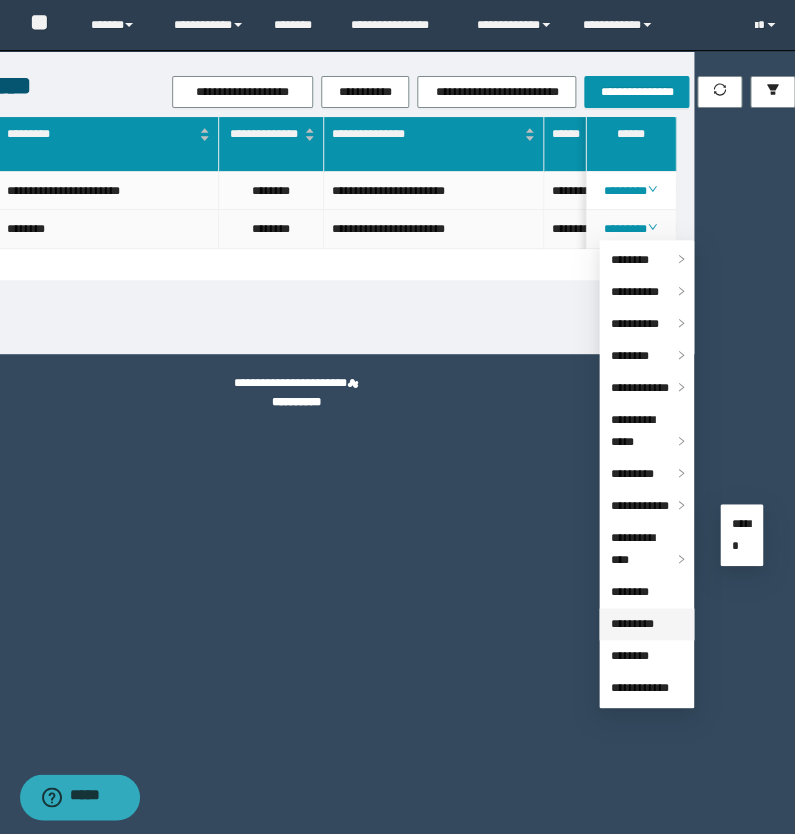 click on "*********" at bounding box center (632, 624) 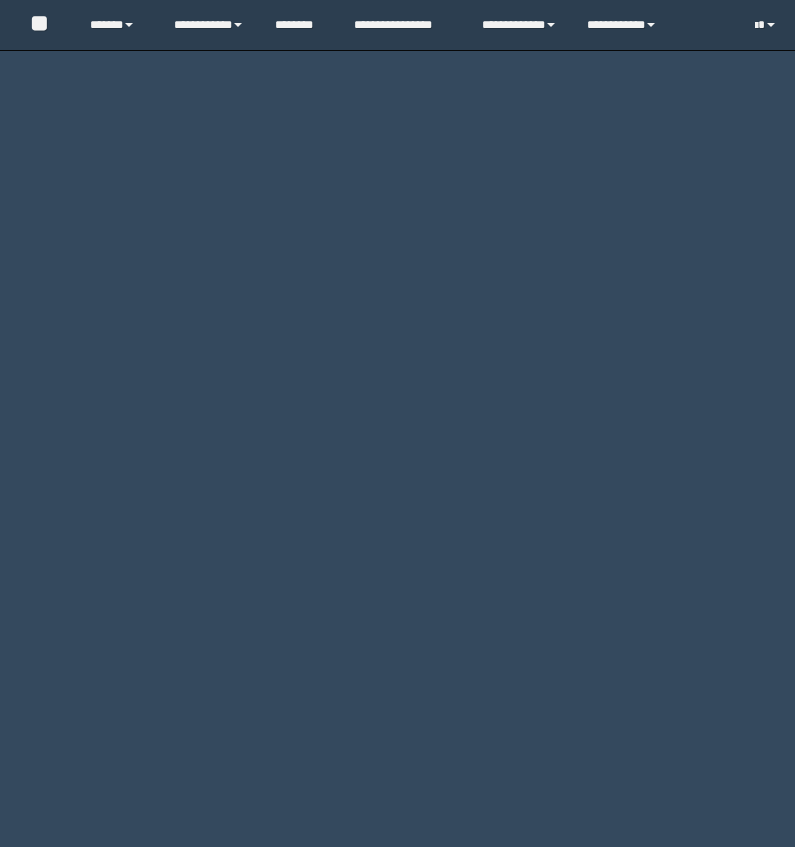 scroll, scrollTop: 0, scrollLeft: 0, axis: both 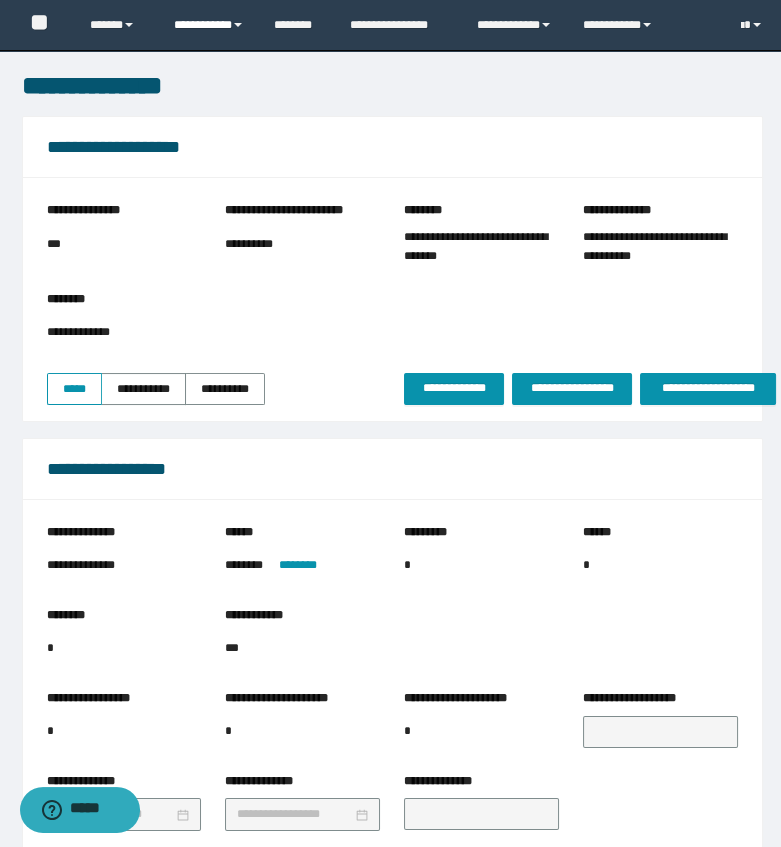 click on "**********" at bounding box center [209, 25] 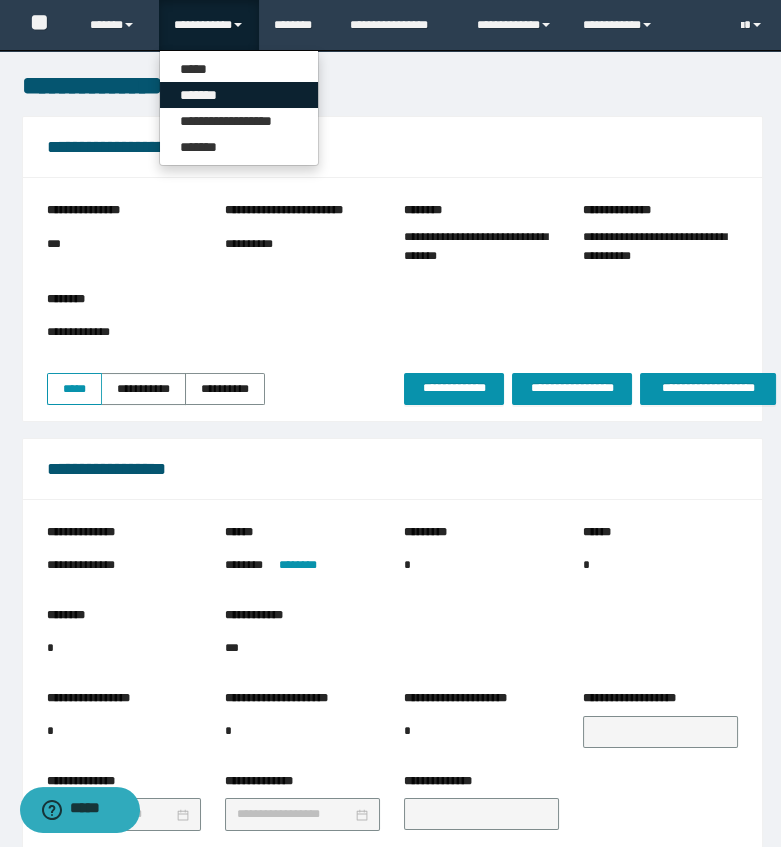 click on "*******" at bounding box center (239, 95) 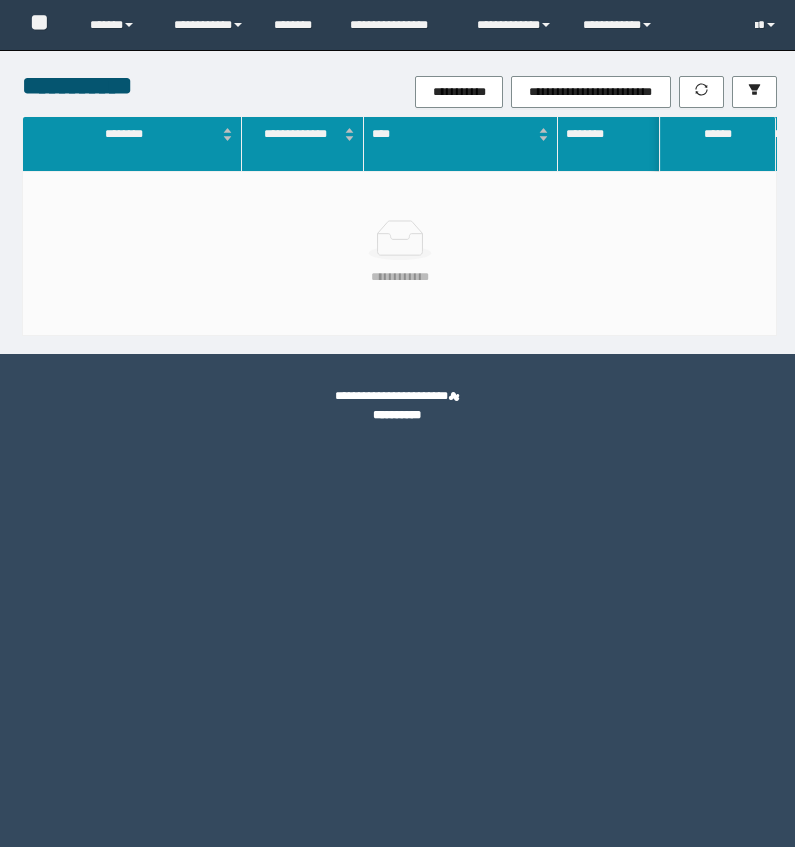 scroll, scrollTop: 0, scrollLeft: 0, axis: both 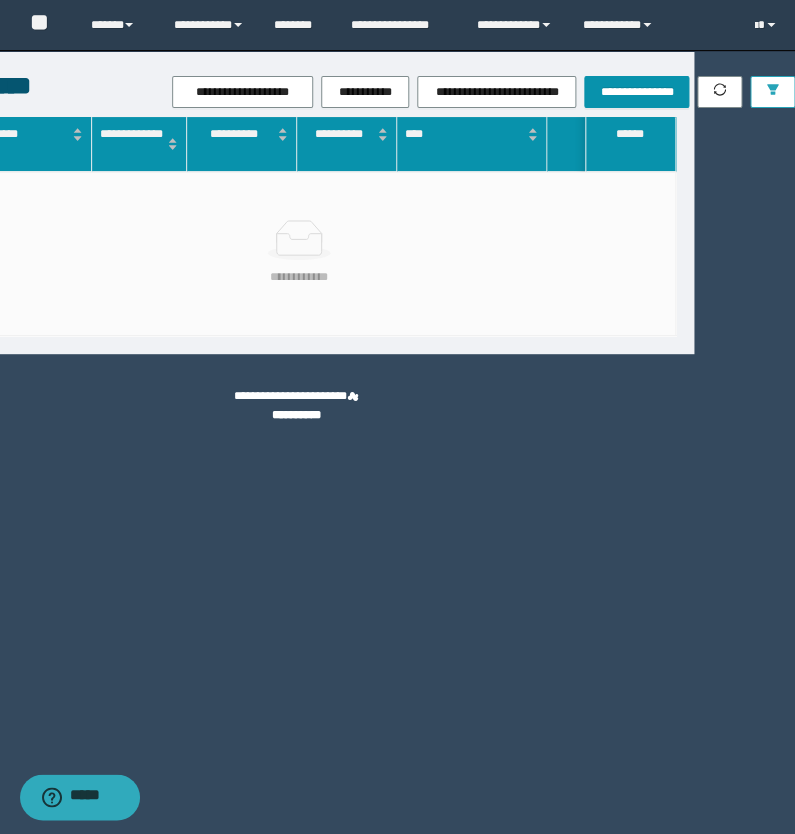 click at bounding box center [772, 92] 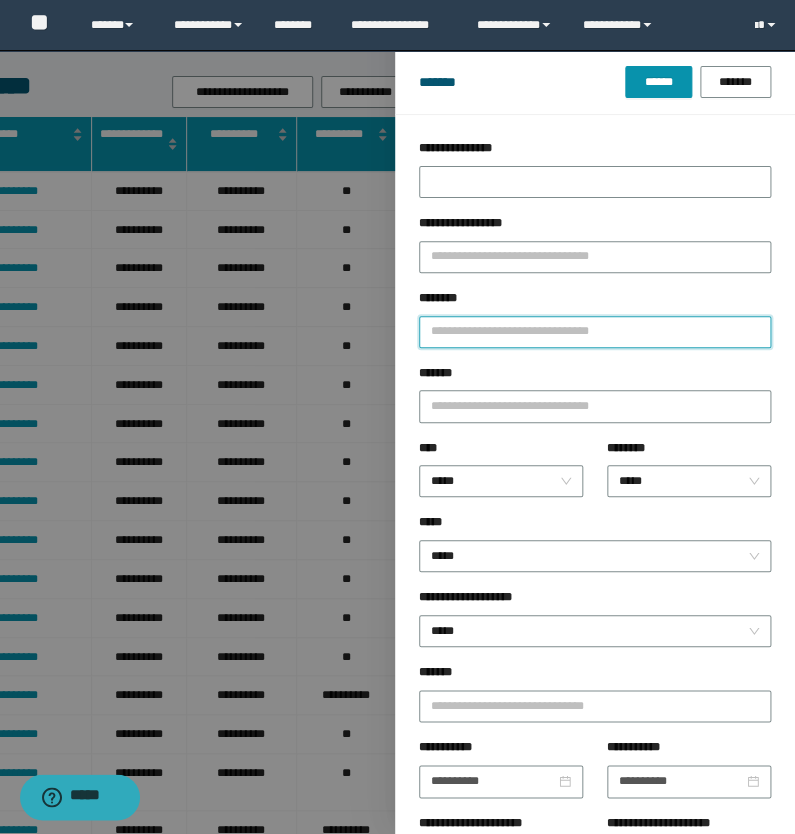 click on "********" at bounding box center (595, 332) 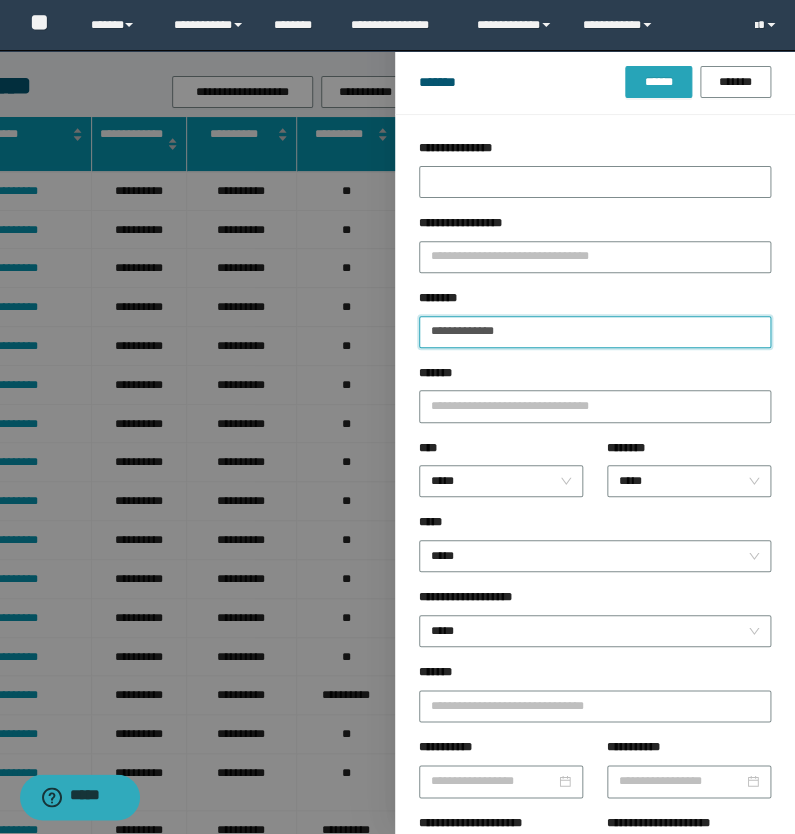 type on "**********" 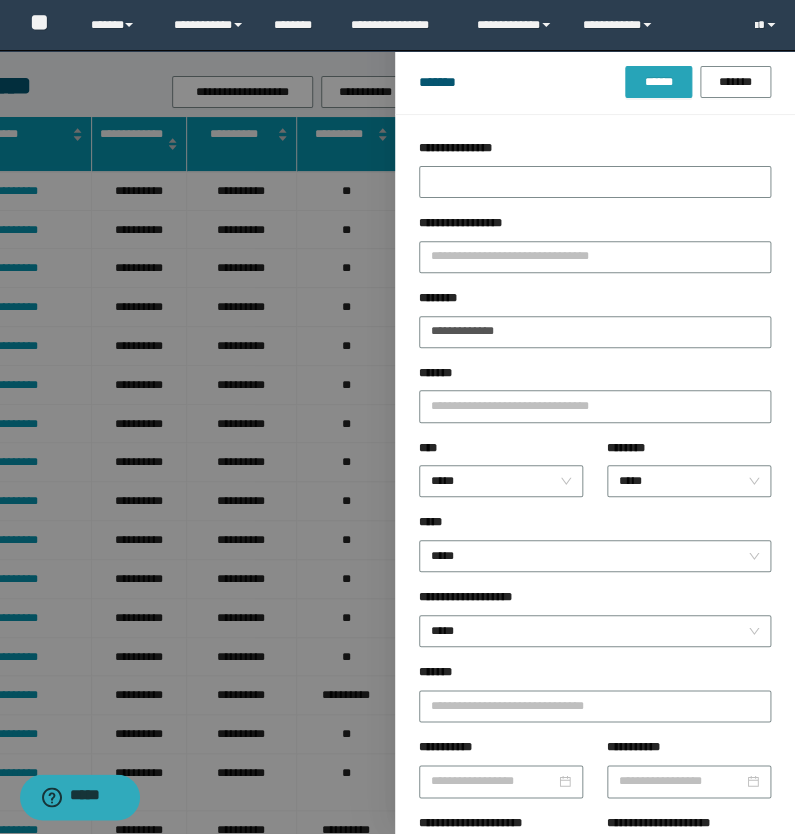 click on "******" at bounding box center (658, 82) 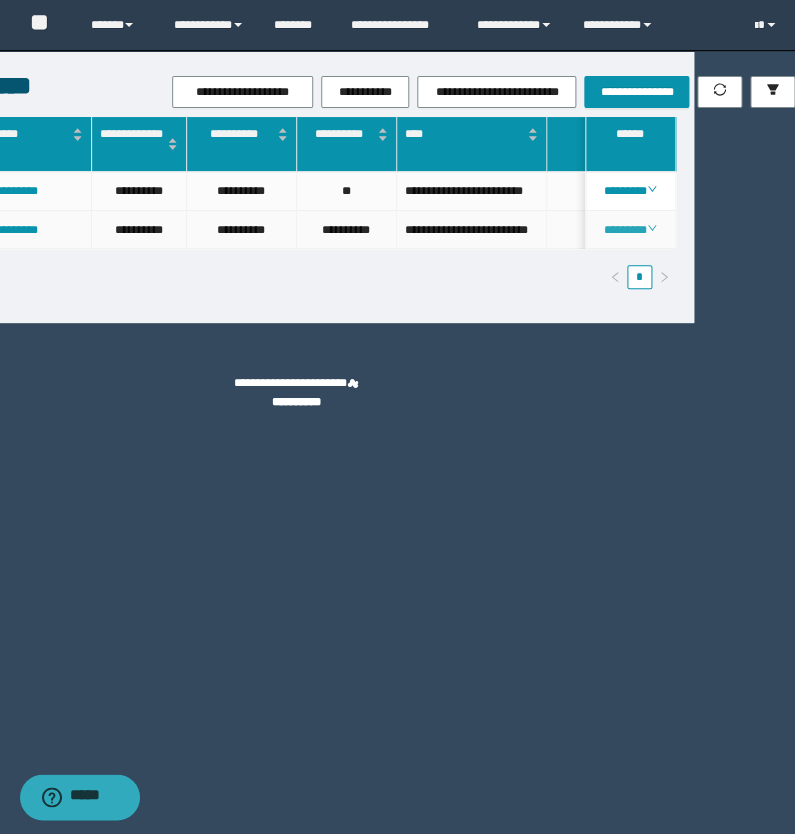 click on "********" at bounding box center (630, 230) 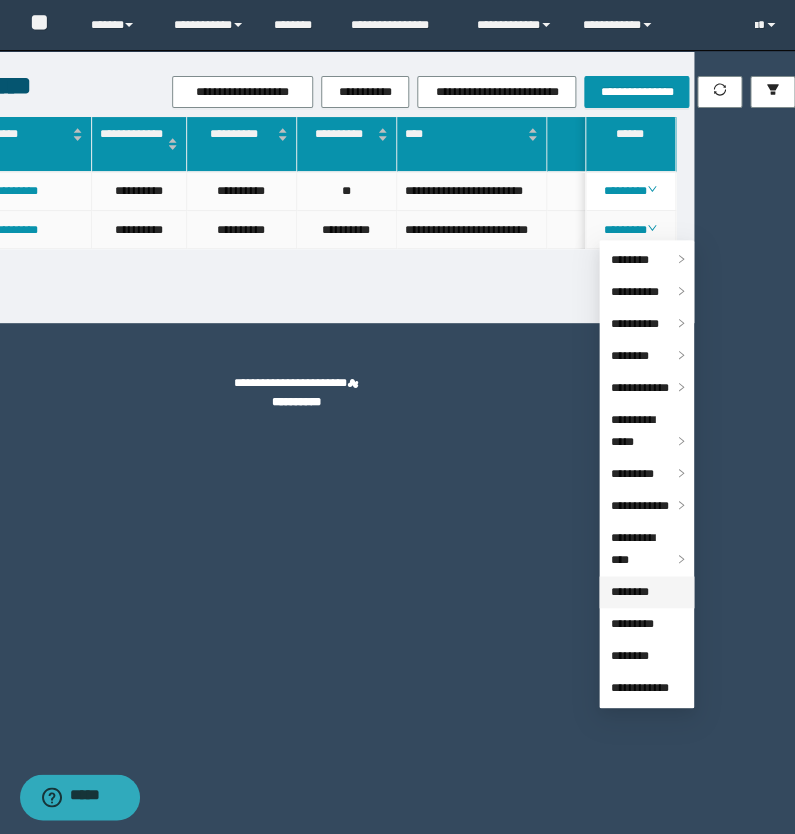click on "********" at bounding box center (630, 592) 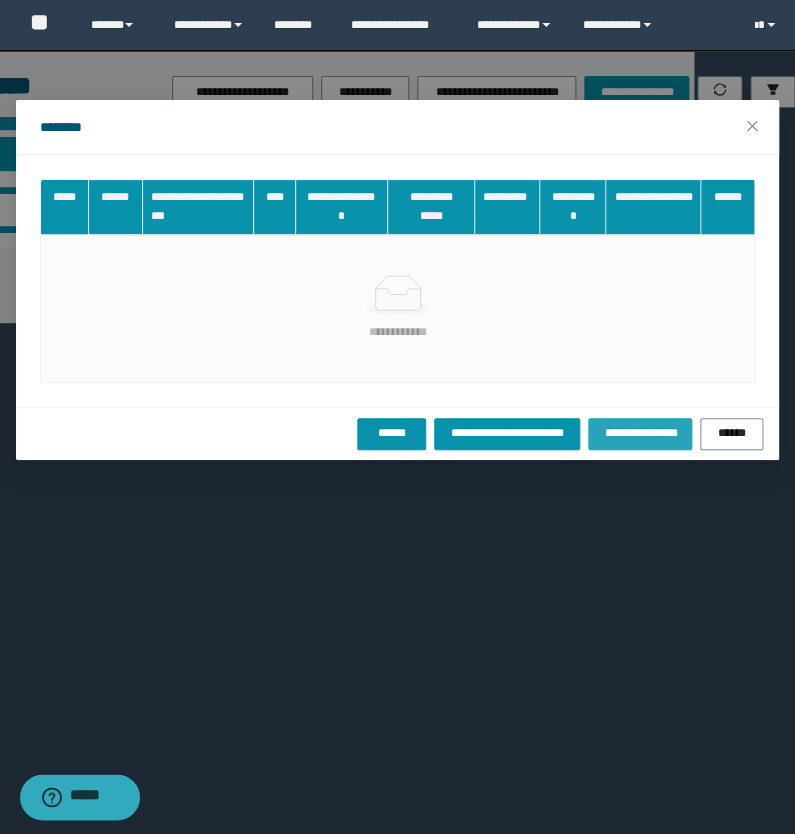 click on "**********" at bounding box center [639, 433] 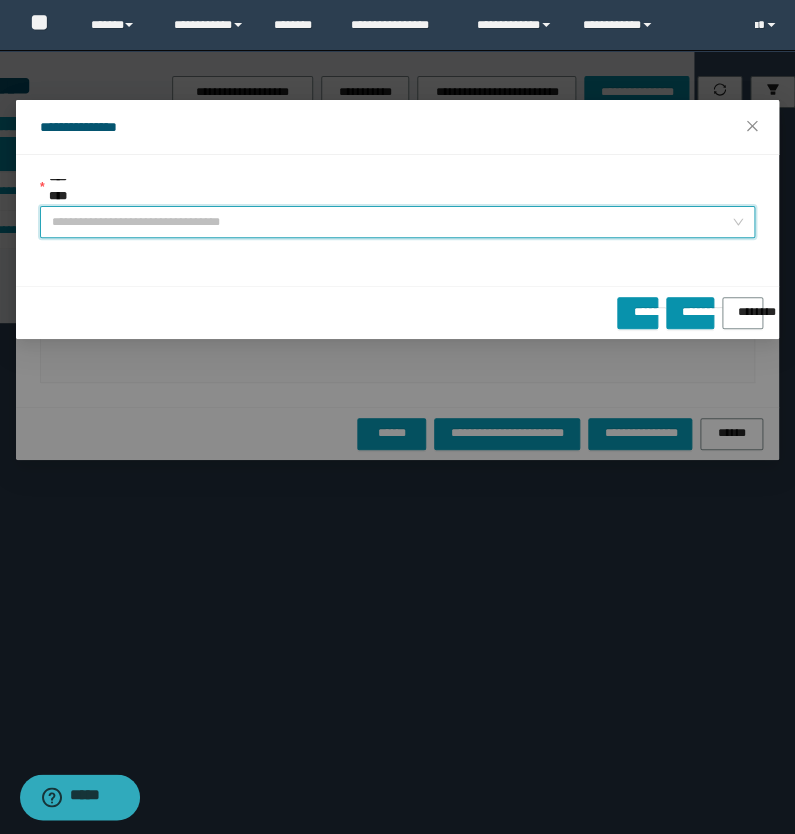 click on "**********" at bounding box center [391, 222] 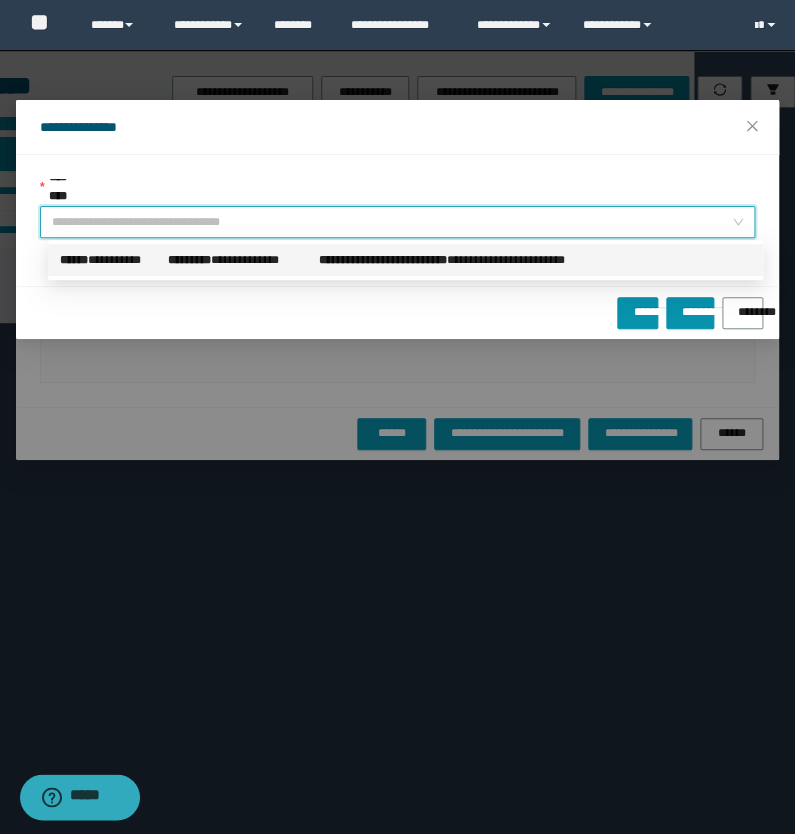 click on "**********" at bounding box center [239, 260] 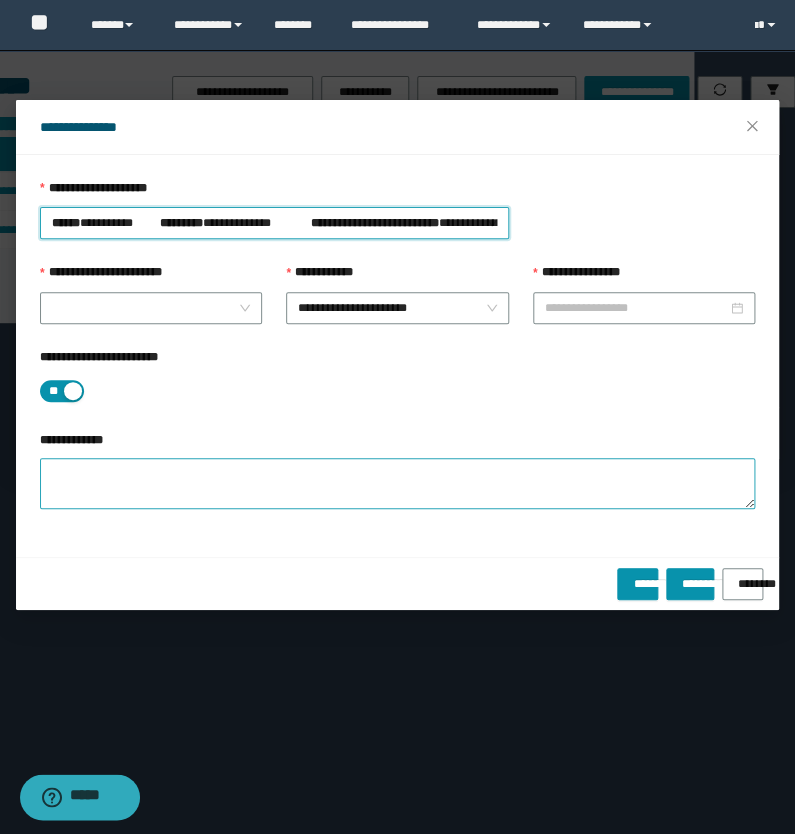 type on "**********" 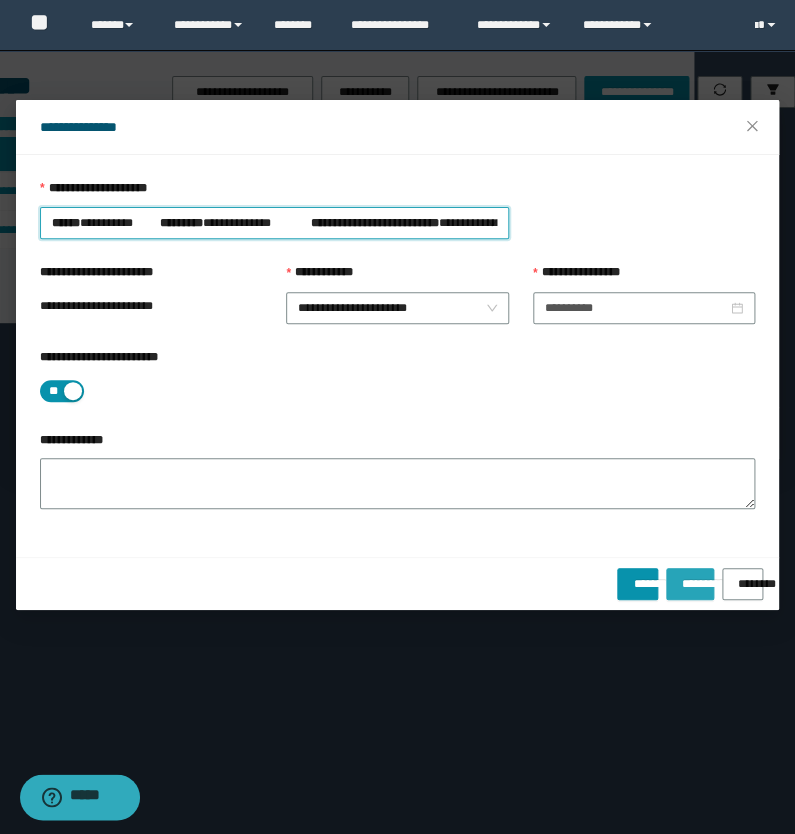 click on "**********" at bounding box center (690, 577) 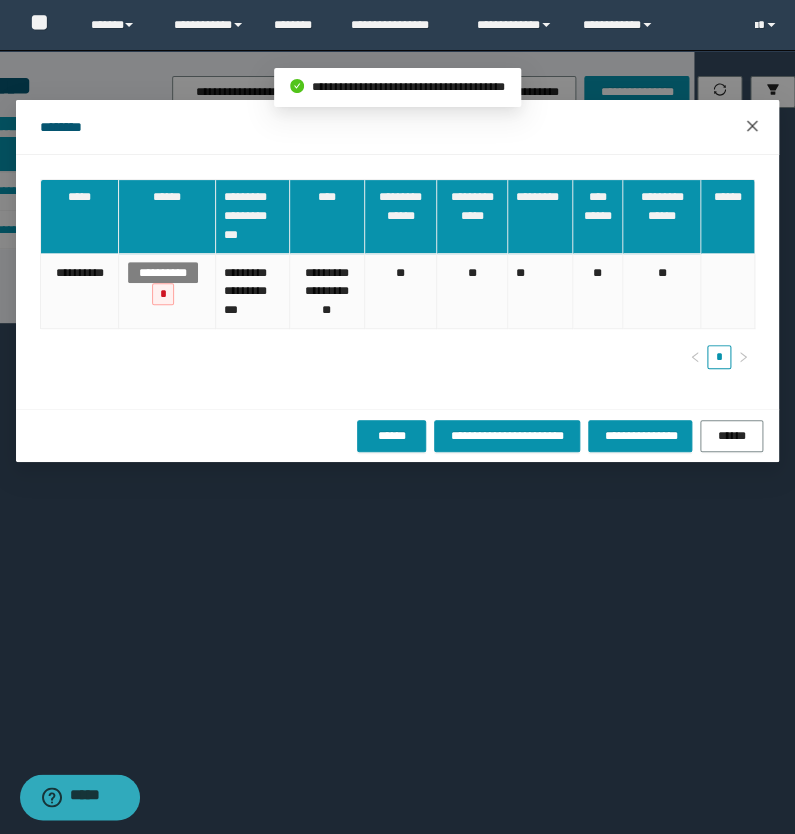 click at bounding box center [752, 127] 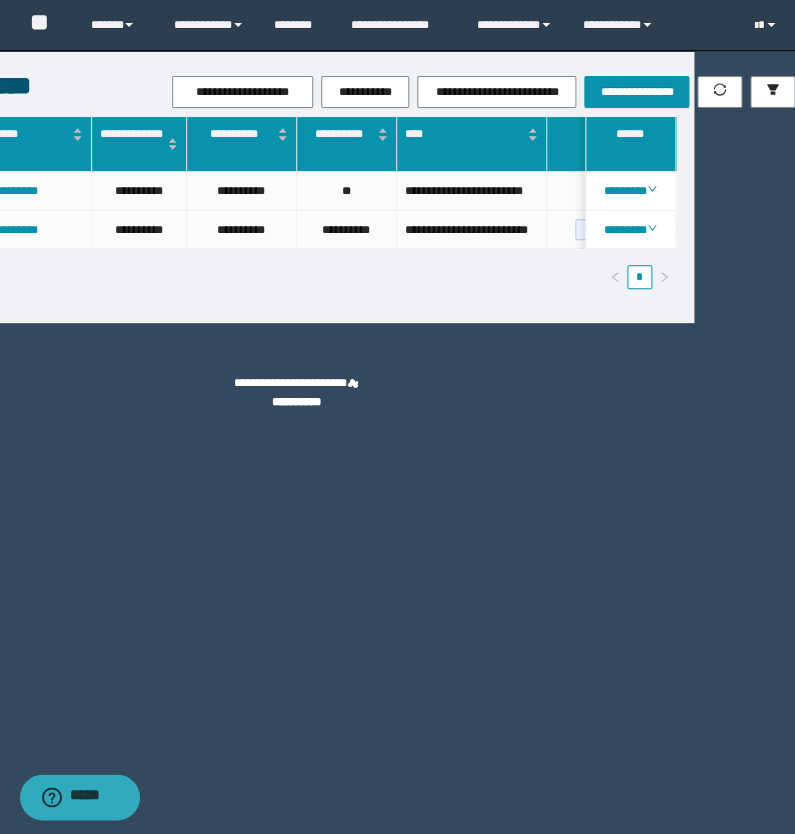 scroll, scrollTop: 0, scrollLeft: 130, axis: horizontal 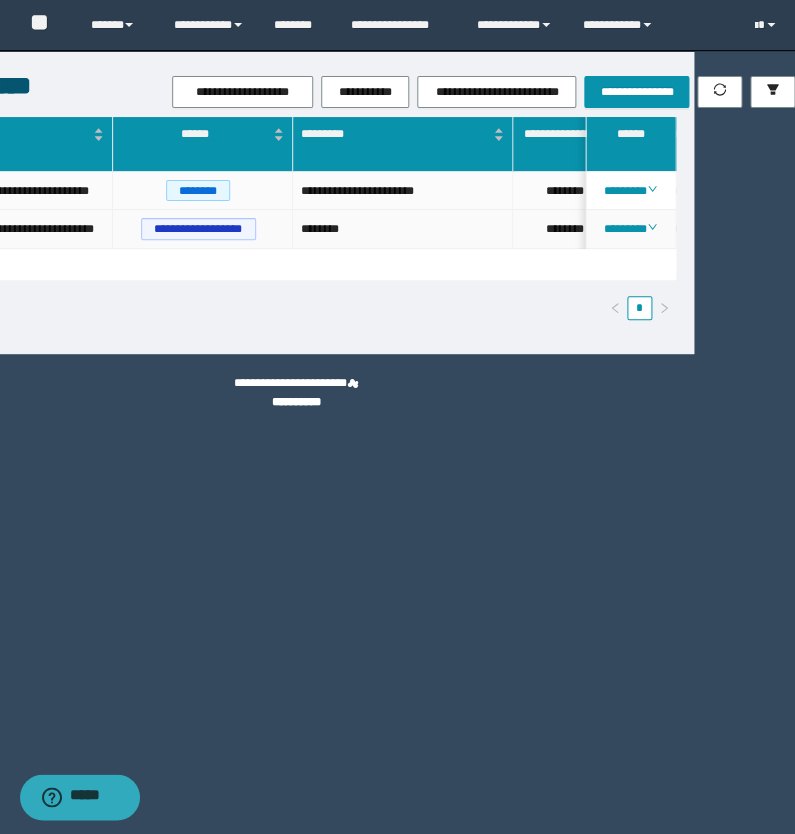 click on "********" at bounding box center [631, 229] 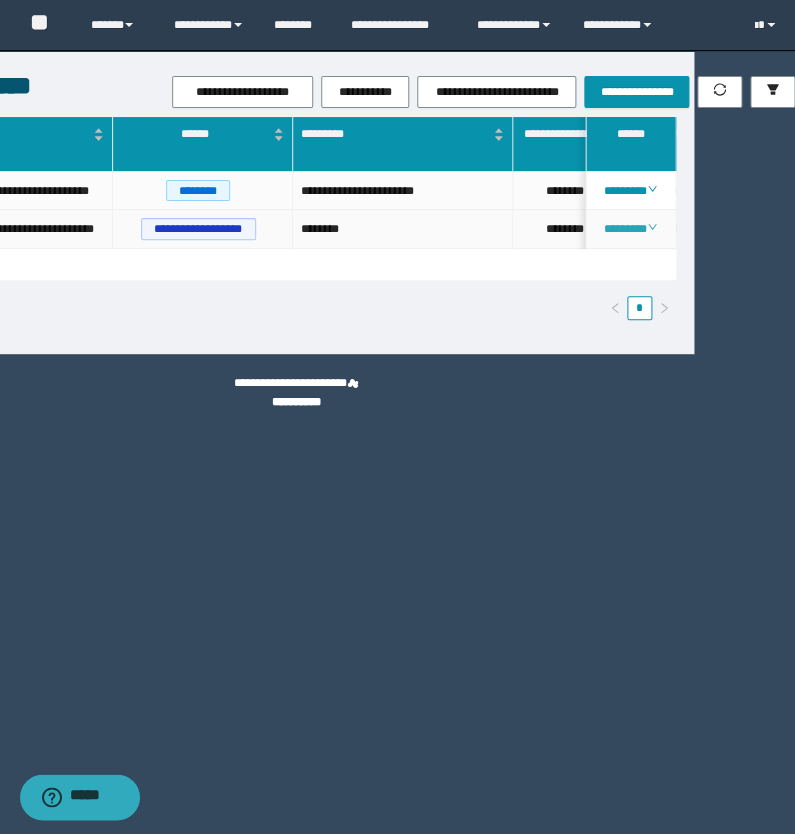 click on "********" at bounding box center (630, 229) 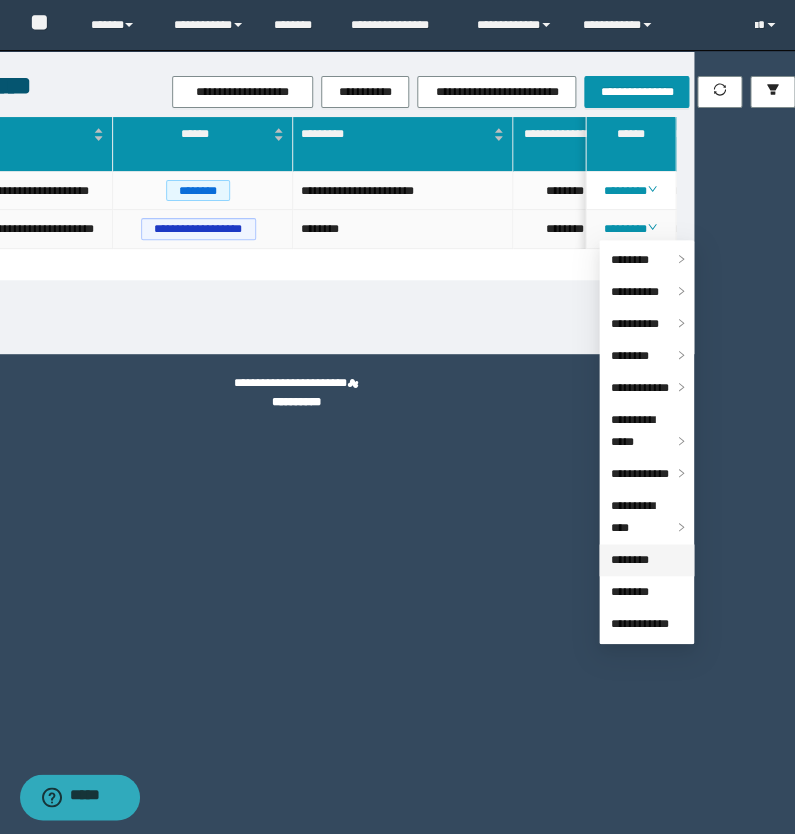 click on "********" at bounding box center [630, 560] 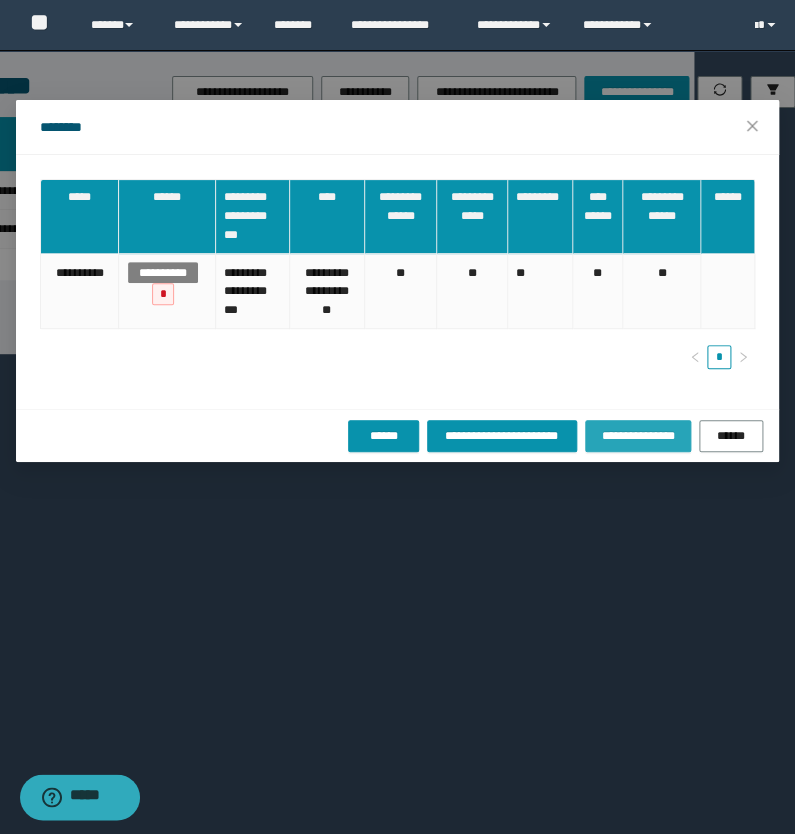 click on "**********" at bounding box center (638, 436) 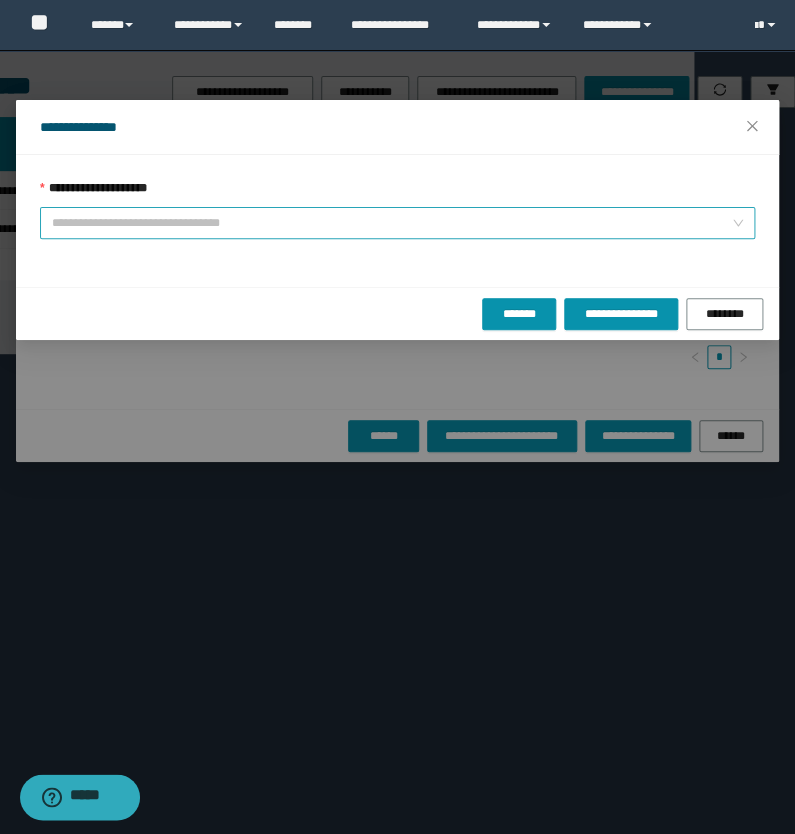 click on "**********" at bounding box center (391, 223) 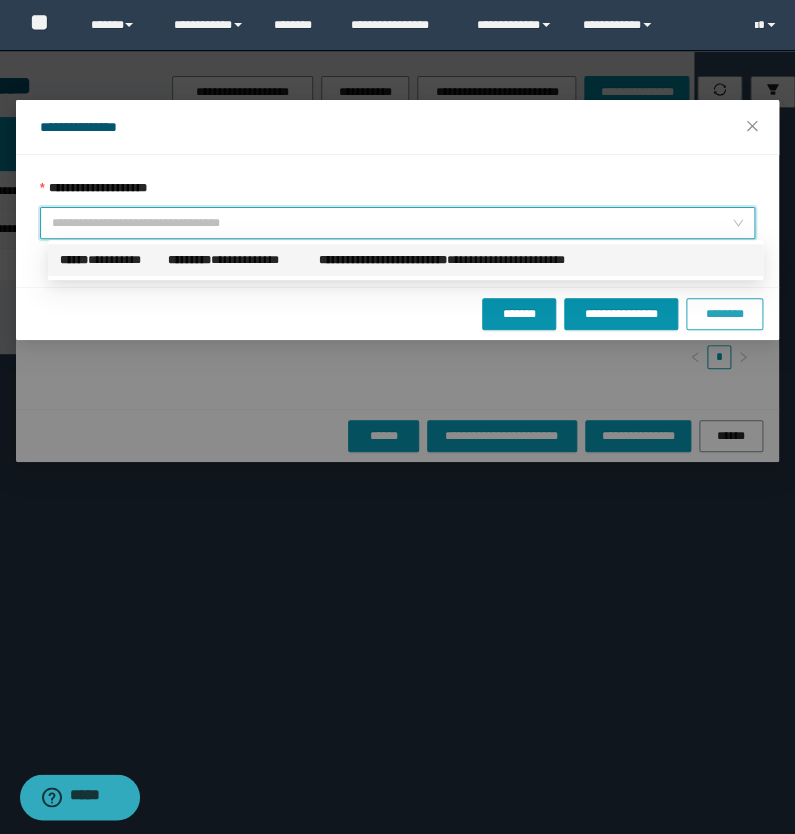 click on "********" at bounding box center [724, 314] 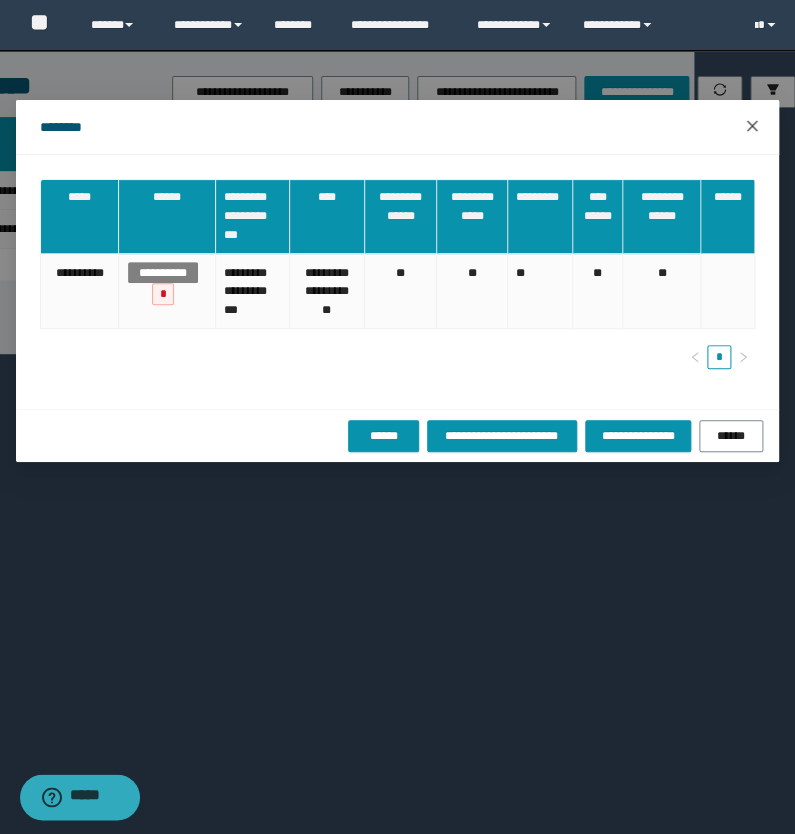 click at bounding box center (752, 127) 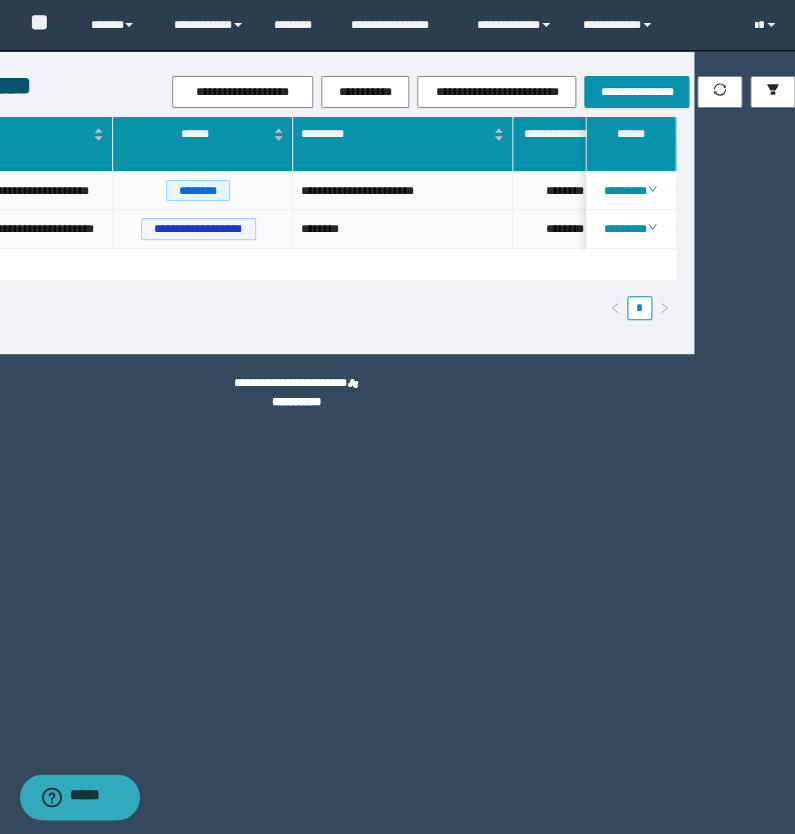 scroll, scrollTop: 0, scrollLeft: 710, axis: horizontal 